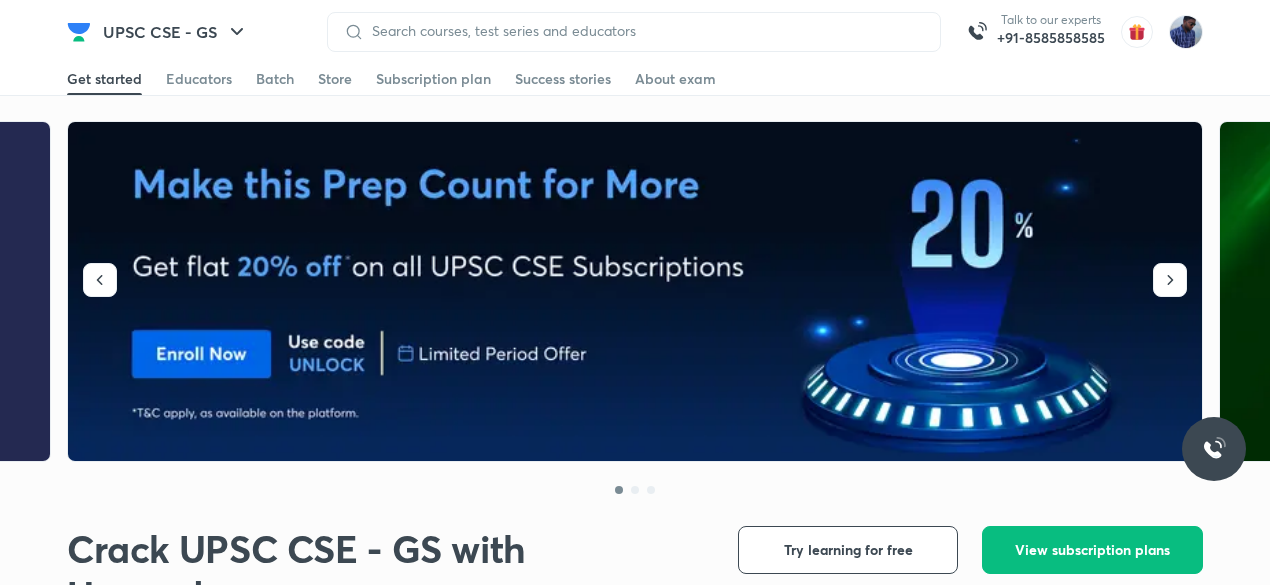 scroll, scrollTop: 0, scrollLeft: 0, axis: both 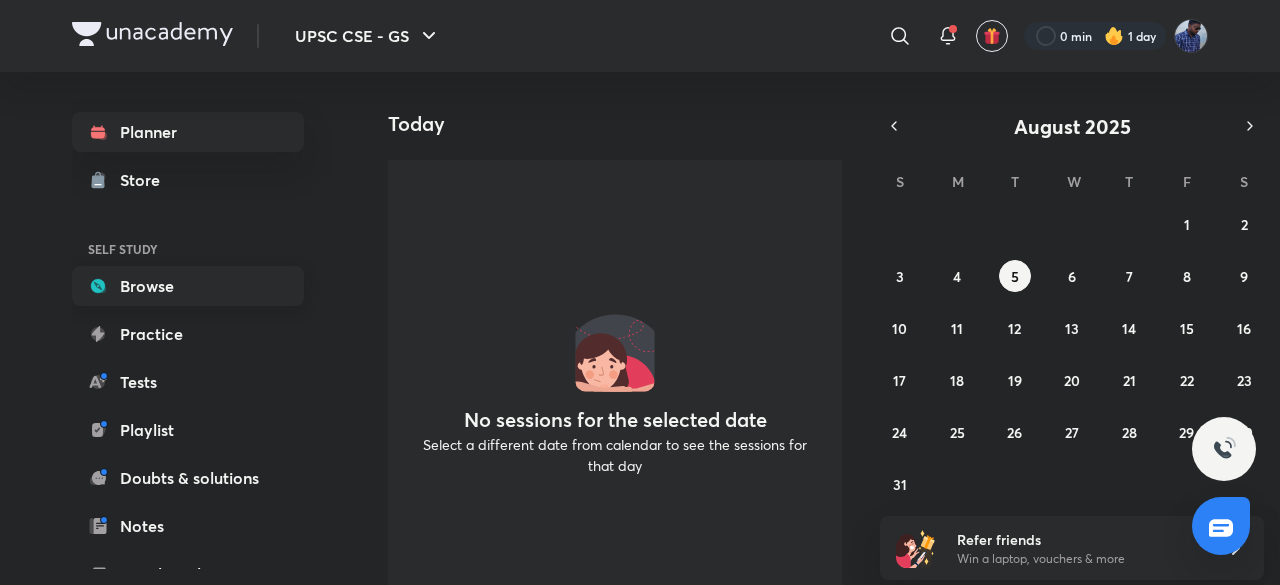 click on "Browse" at bounding box center [188, 286] 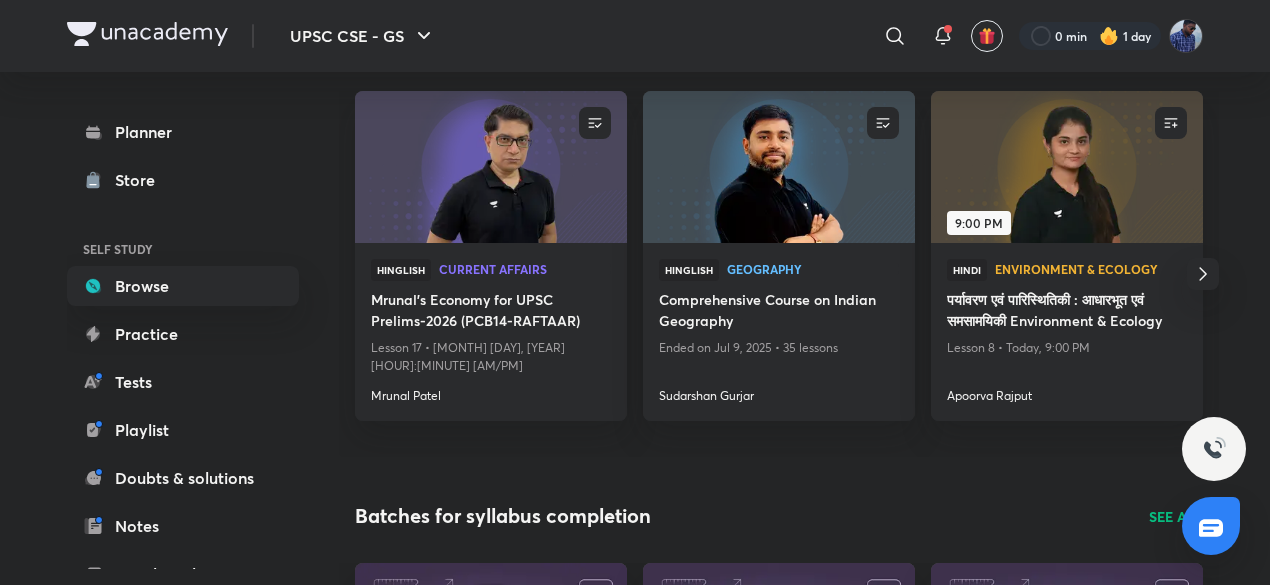 scroll, scrollTop: 270, scrollLeft: 0, axis: vertical 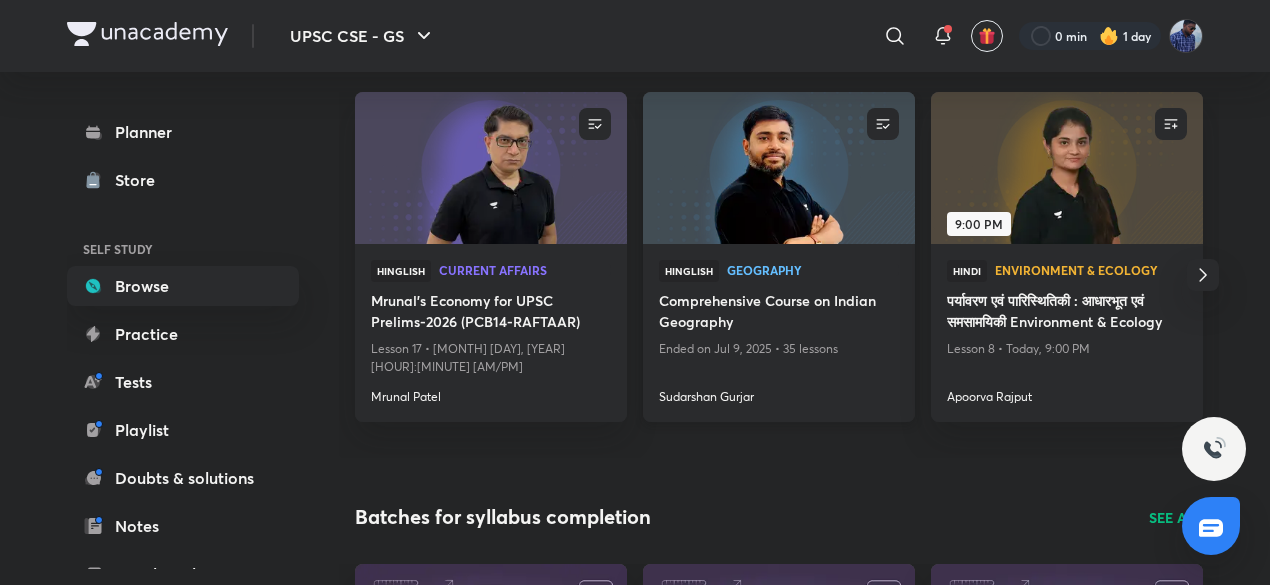 click at bounding box center (778, 167) 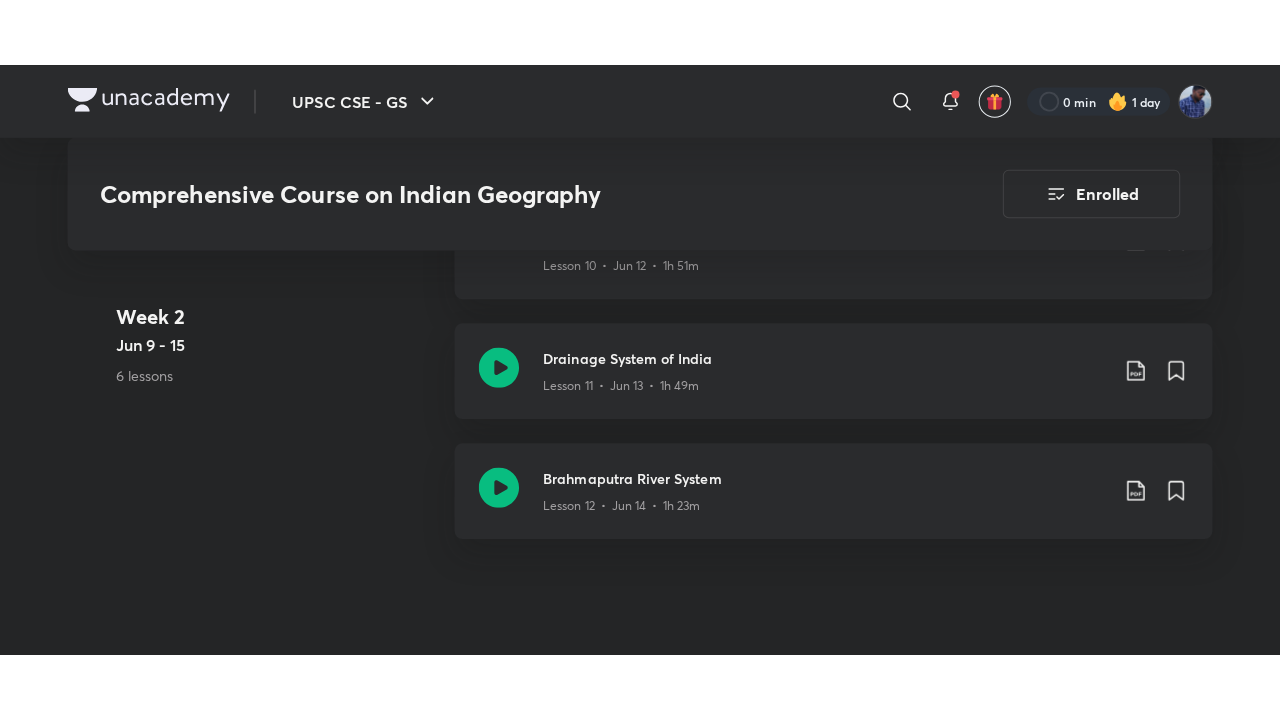 scroll, scrollTop: 2461, scrollLeft: 0, axis: vertical 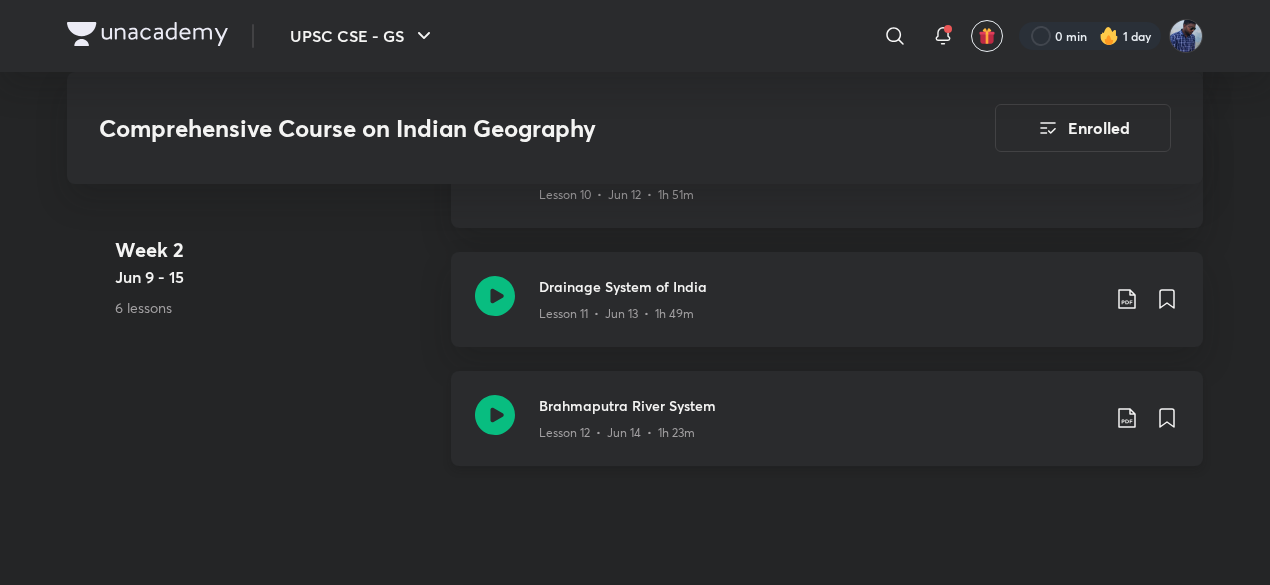 click on "Lesson 12  •  Jun 14  •  1h 23m" at bounding box center [819, 429] 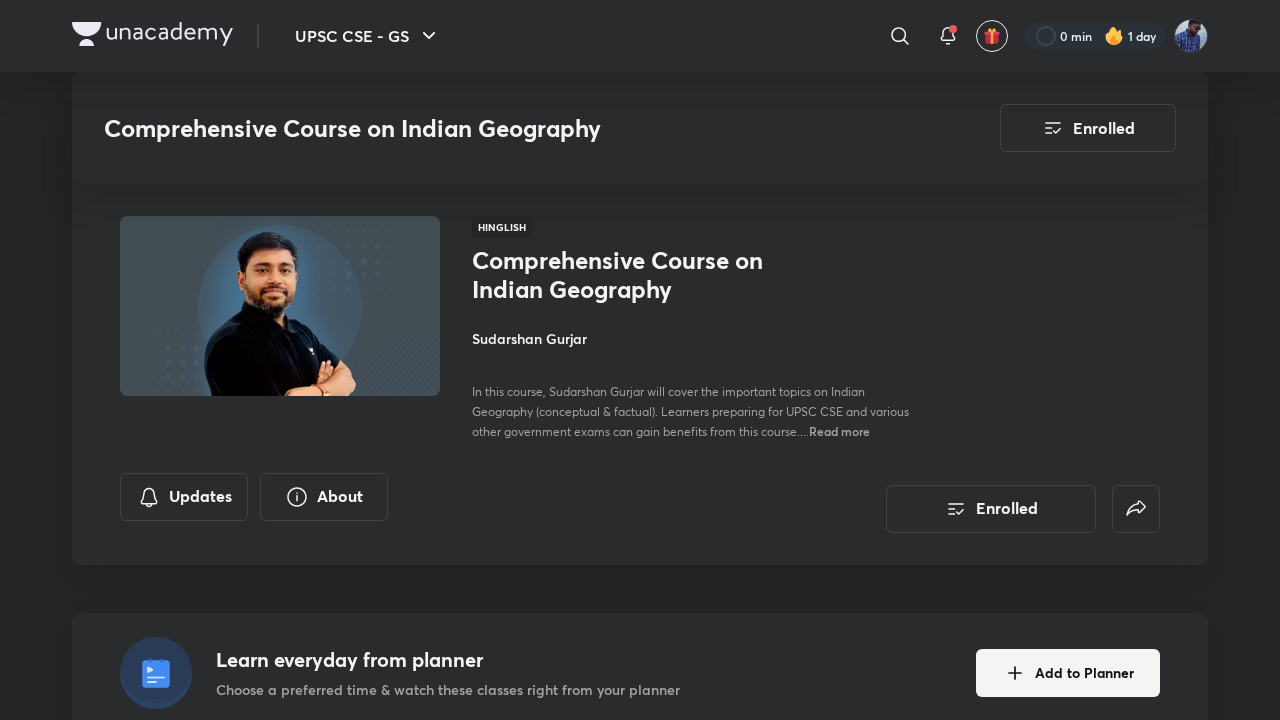 scroll, scrollTop: 2461, scrollLeft: 0, axis: vertical 